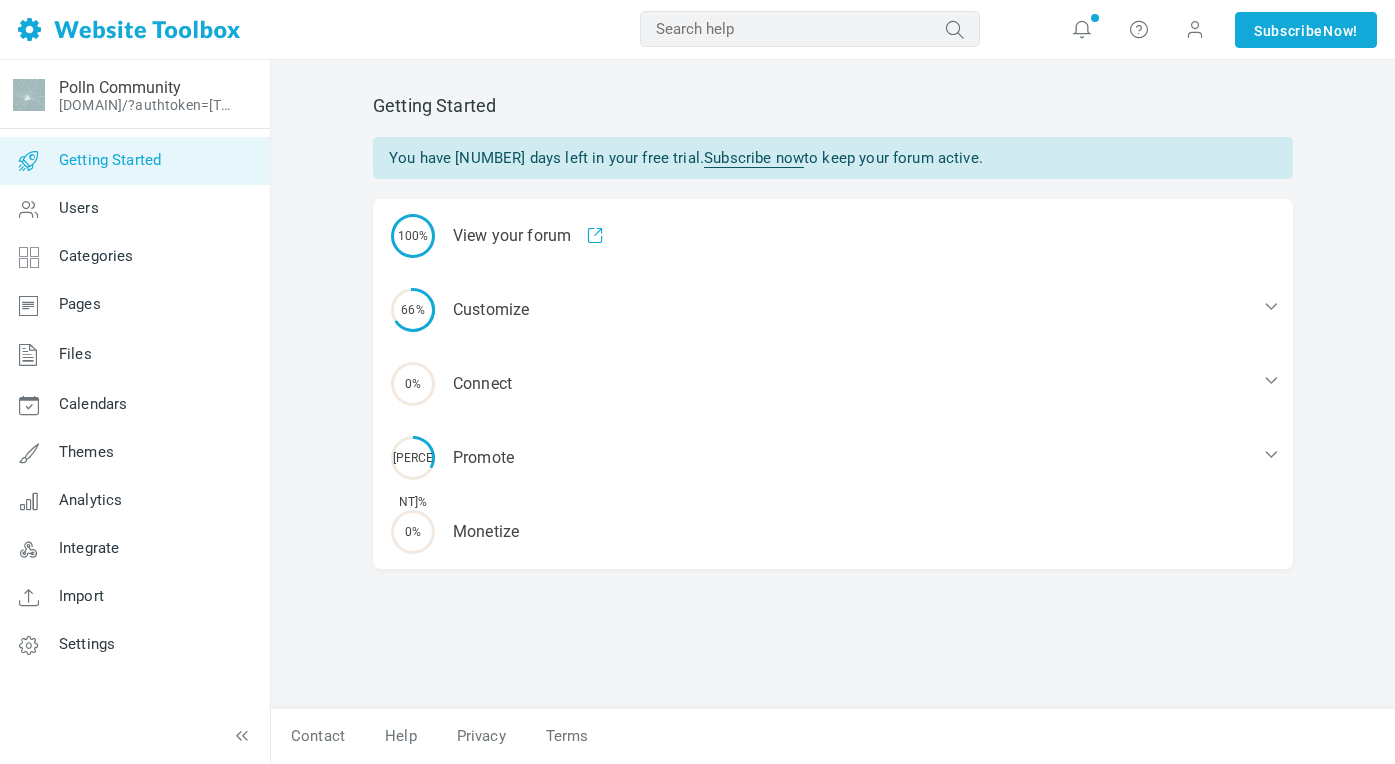 scroll, scrollTop: 0, scrollLeft: 0, axis: both 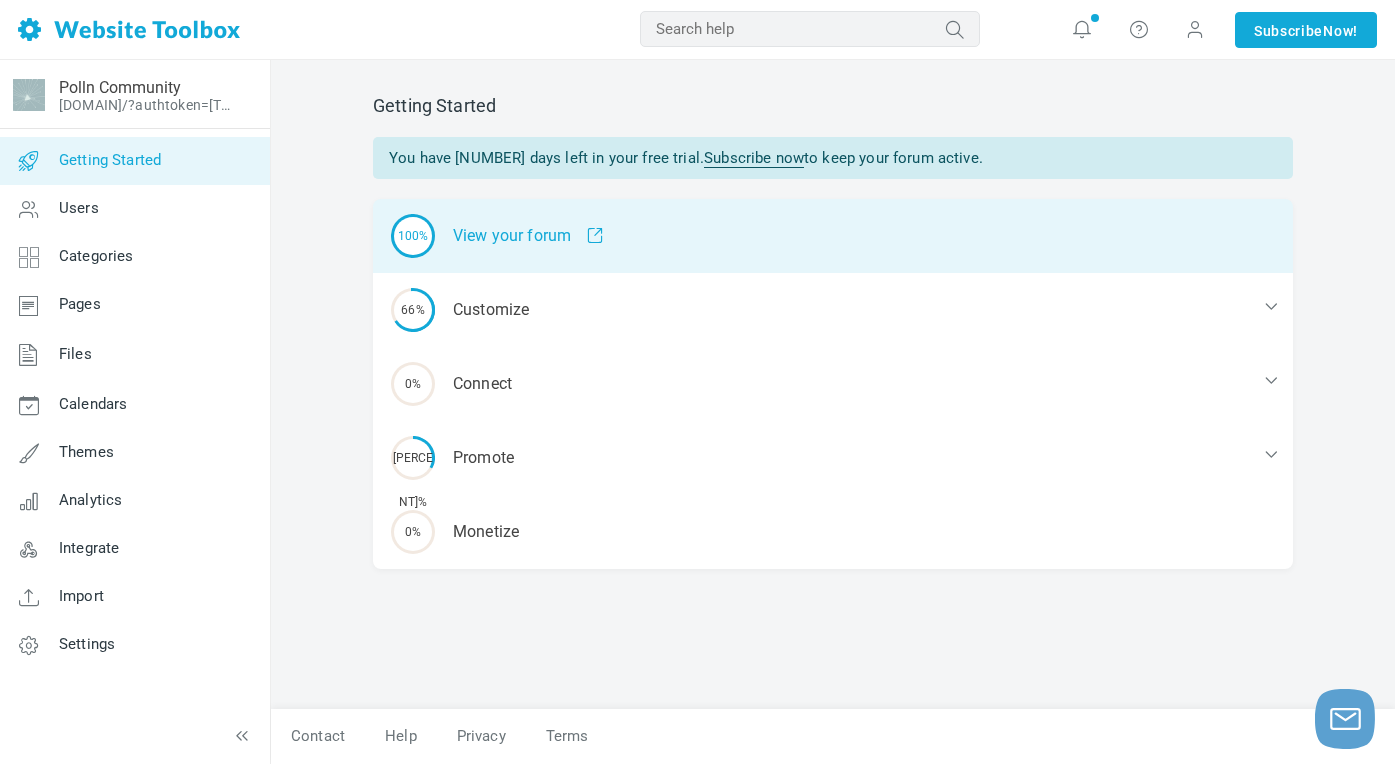 click on "100%
View your forum" at bounding box center (833, 236) 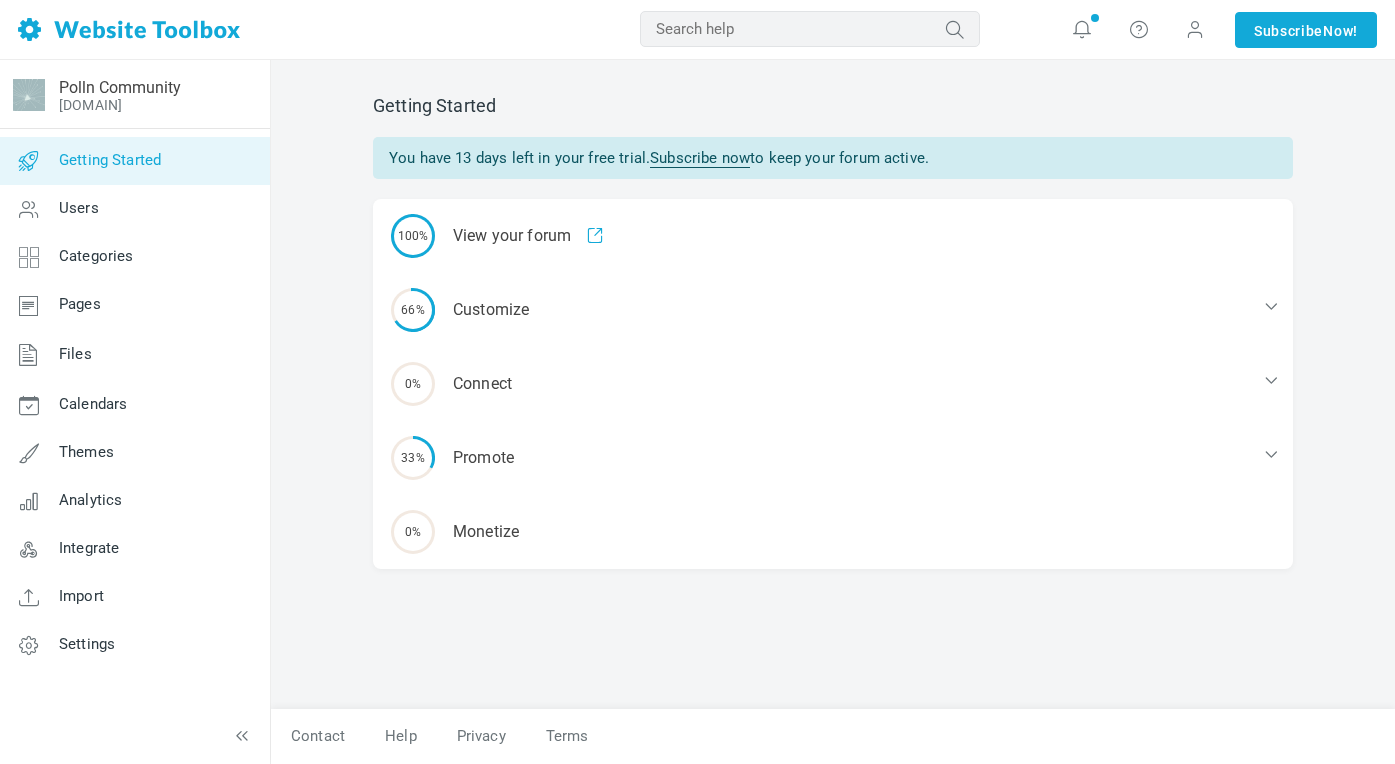 scroll, scrollTop: 0, scrollLeft: 0, axis: both 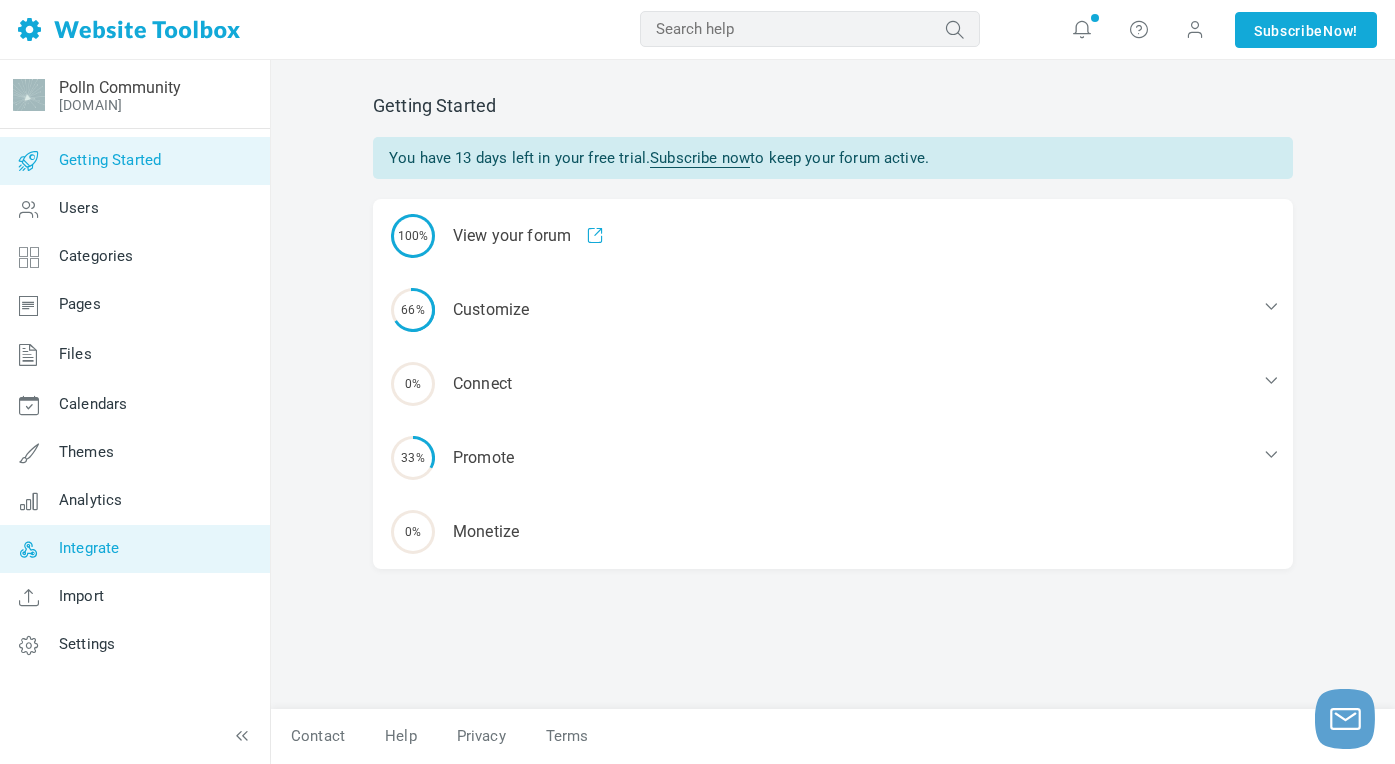 click on "Integrate" at bounding box center [89, 548] 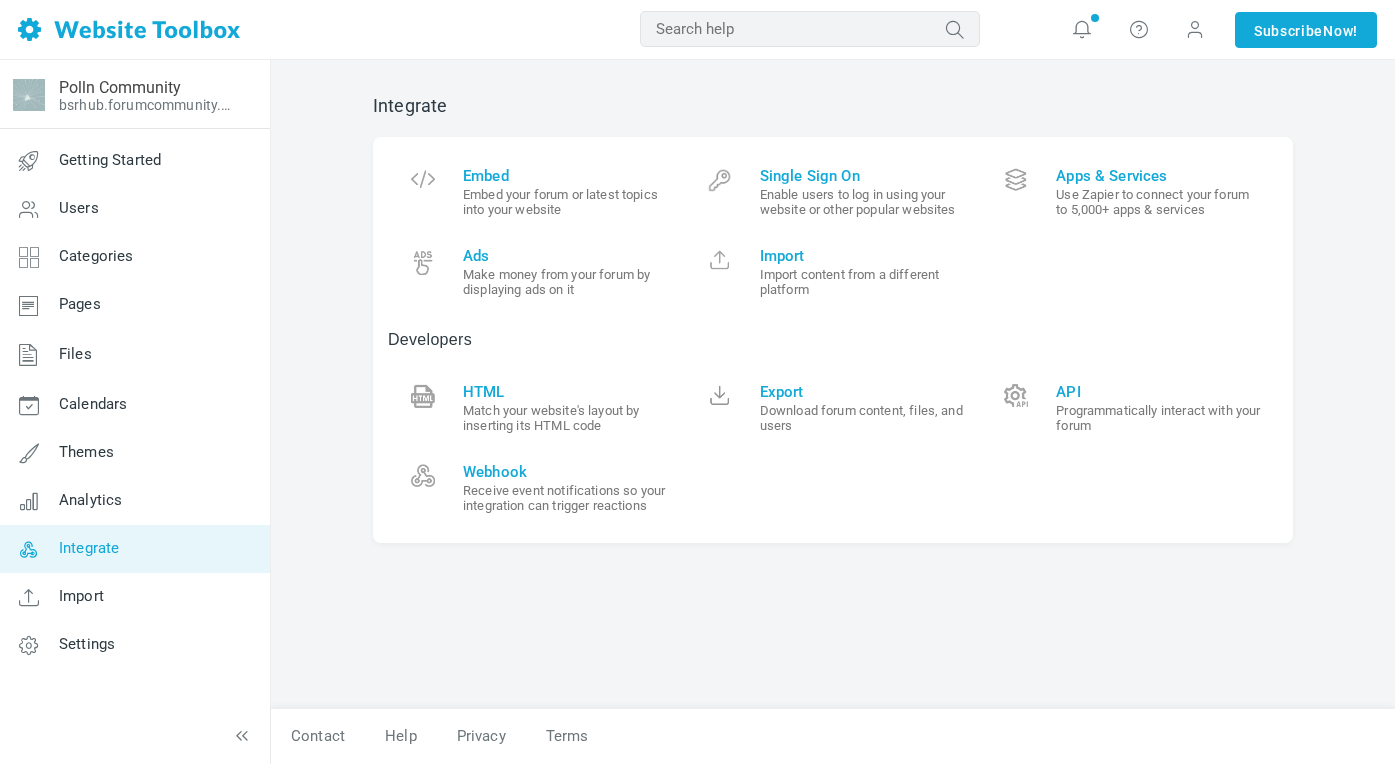 scroll, scrollTop: 0, scrollLeft: 0, axis: both 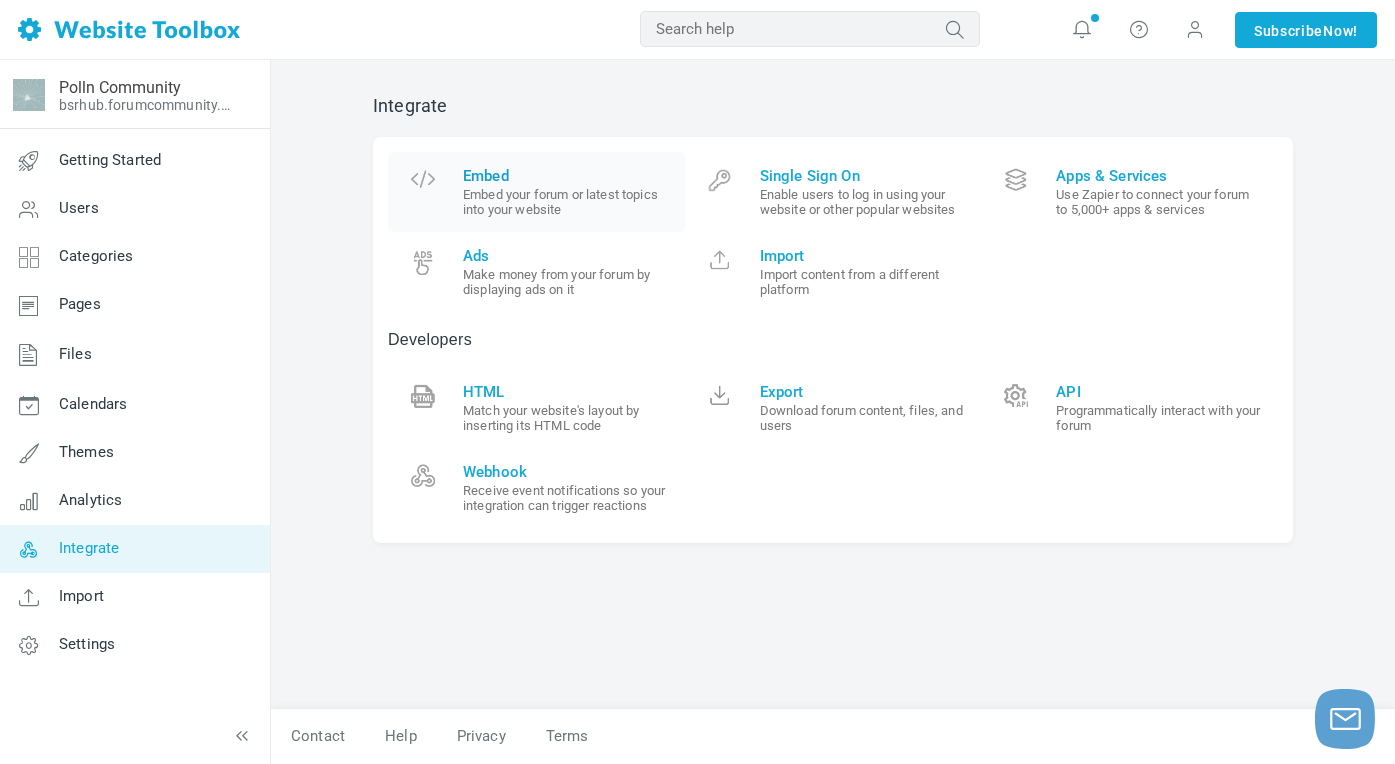 click on "Embed your  forum or latest topics into your website" at bounding box center (566, 202) 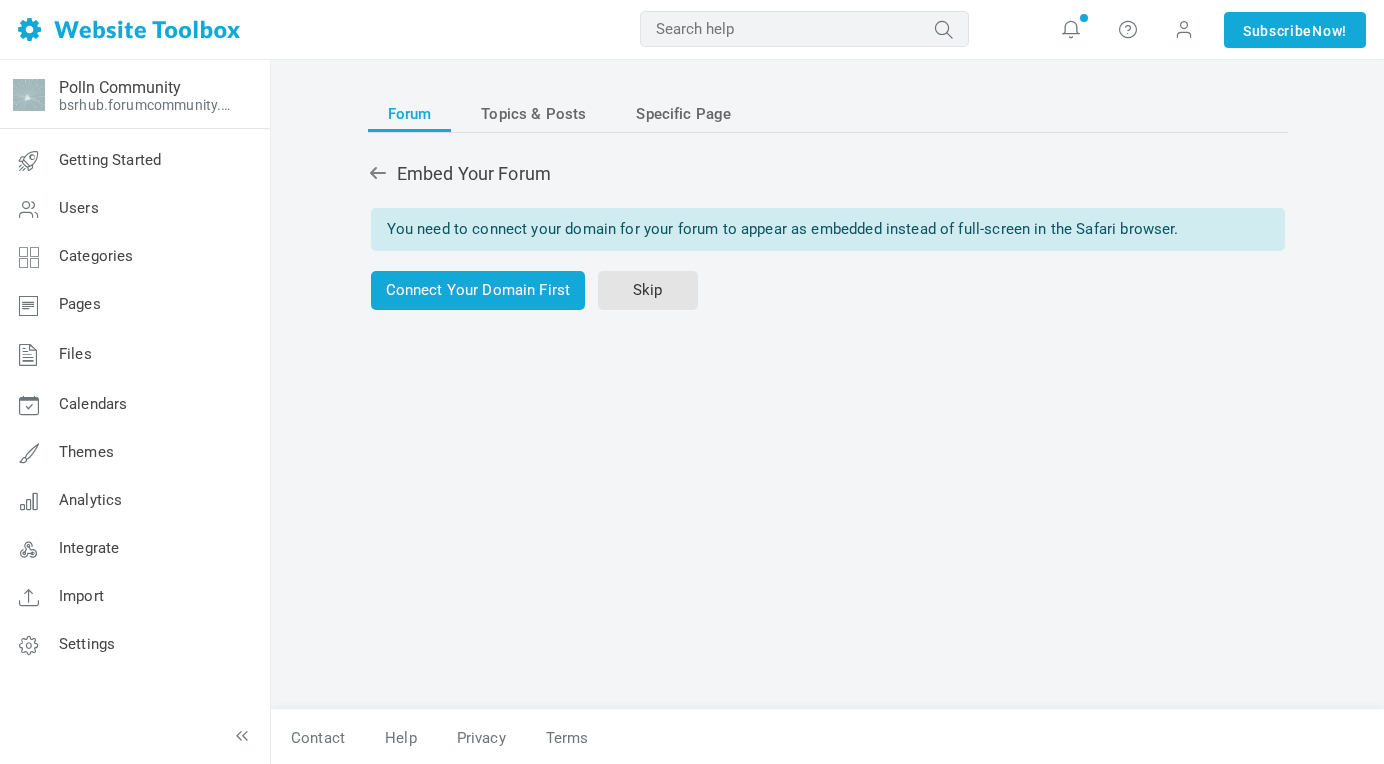 scroll, scrollTop: 0, scrollLeft: 0, axis: both 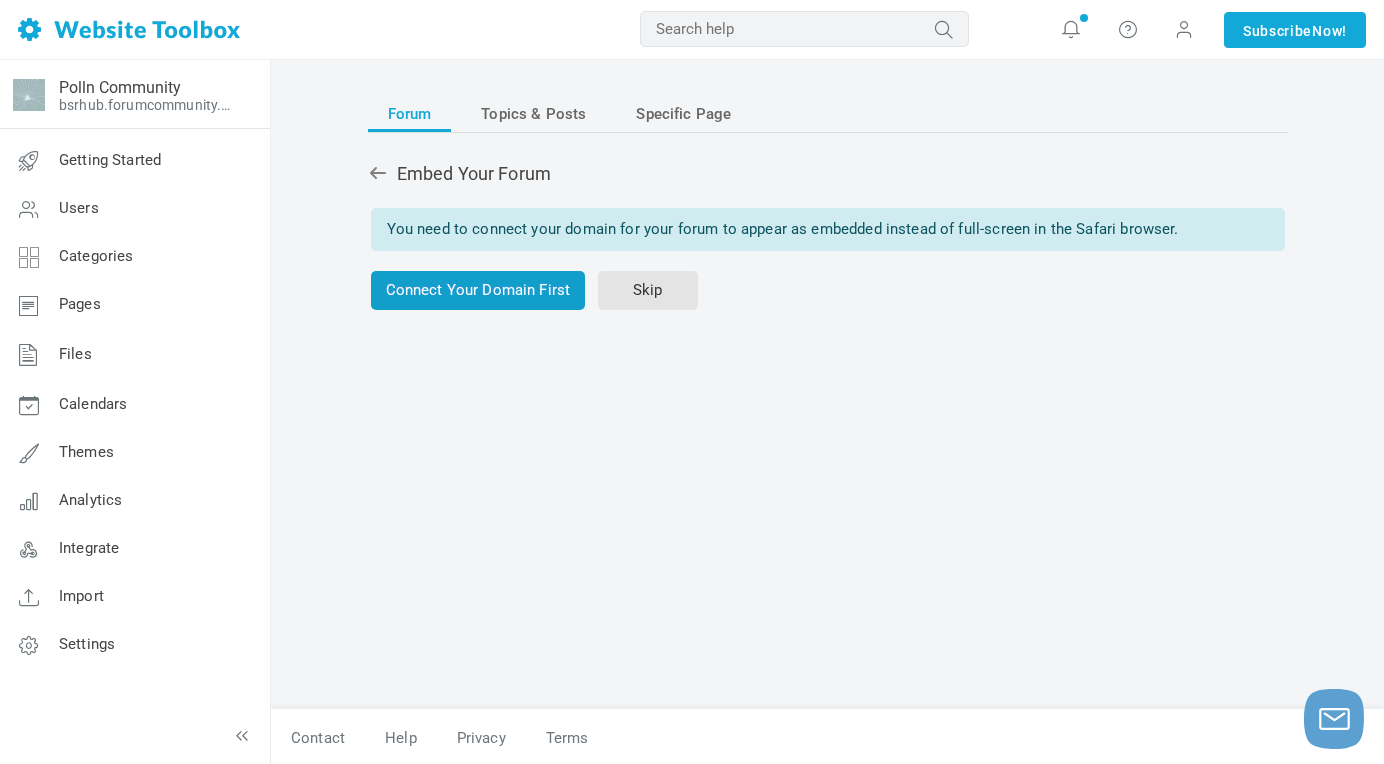 click on "Connect Your Domain First" at bounding box center (478, 290) 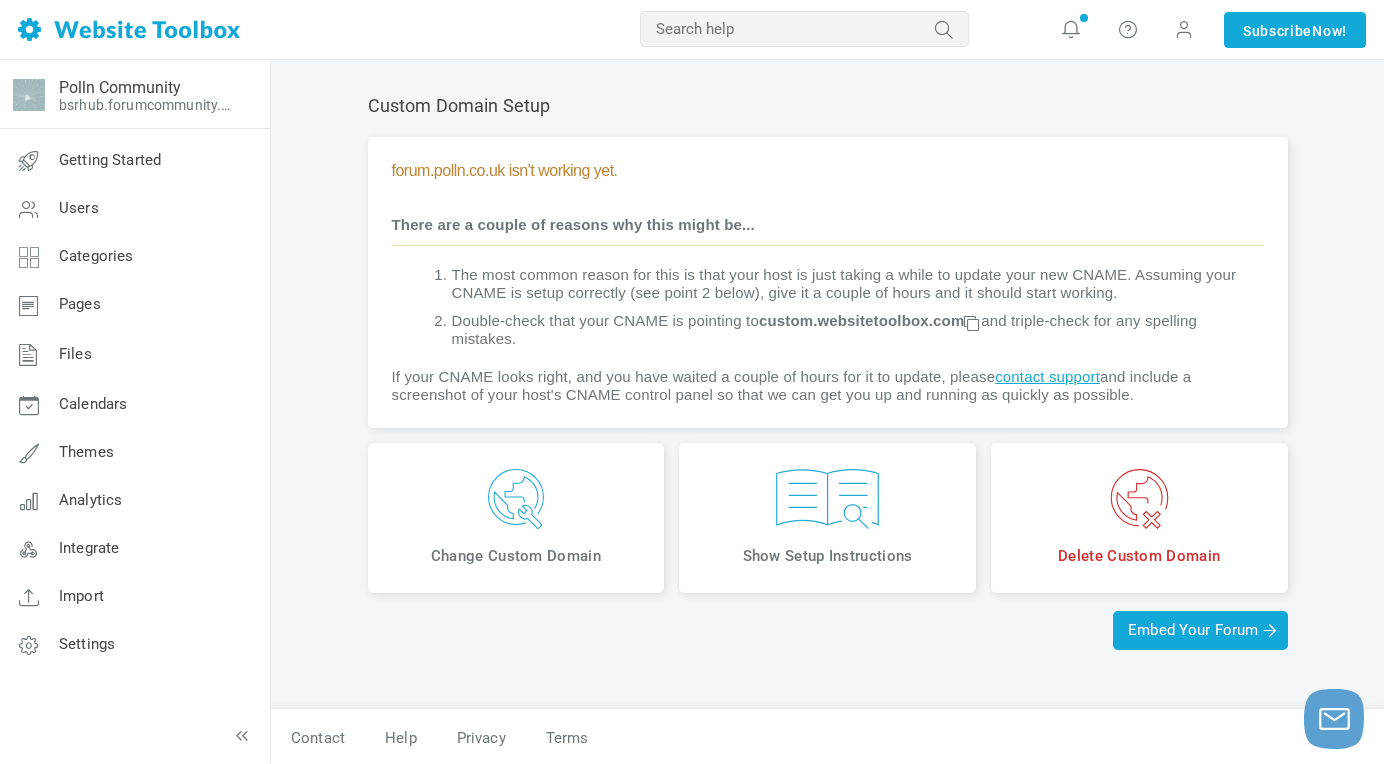 scroll, scrollTop: 2, scrollLeft: 0, axis: vertical 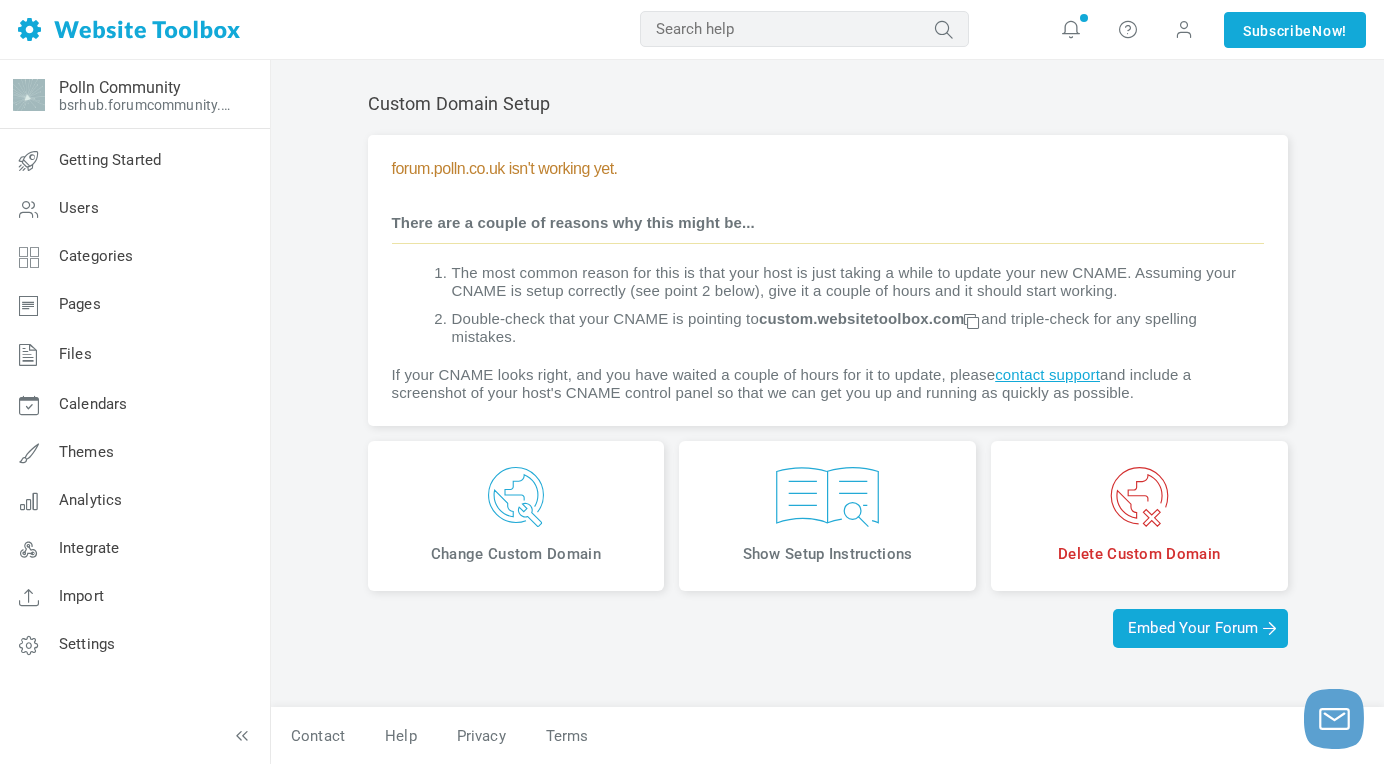click at bounding box center [1139, 497] 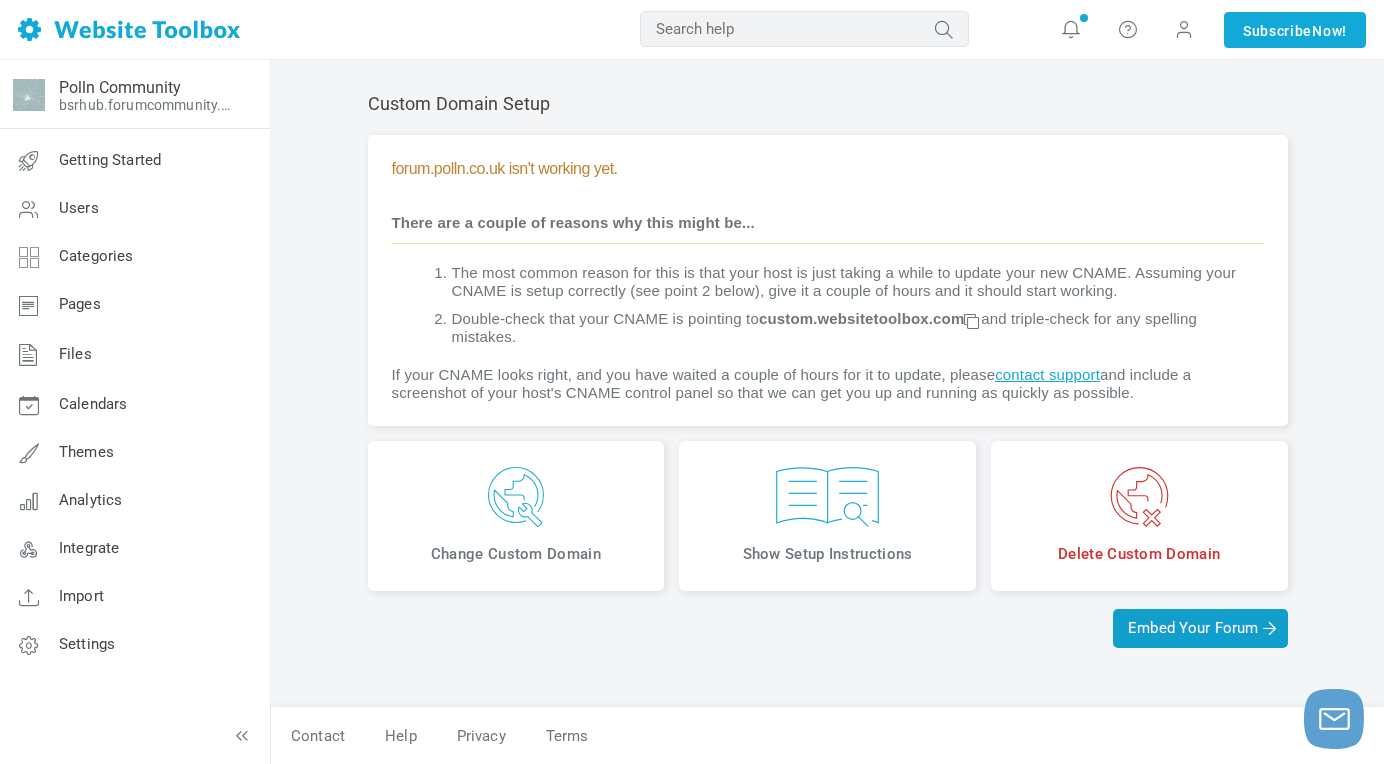 click on "Embed Your Forum" at bounding box center (1200, 628) 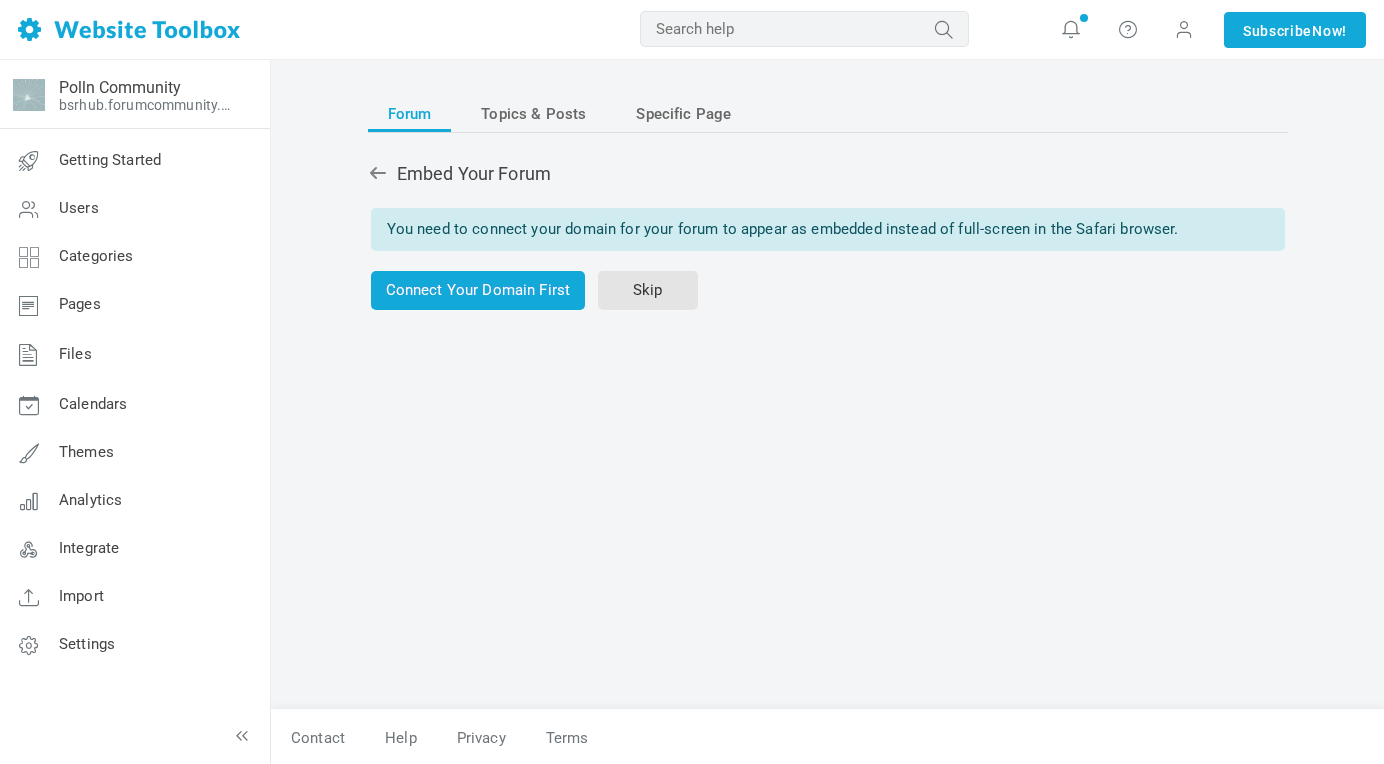scroll, scrollTop: 0, scrollLeft: 0, axis: both 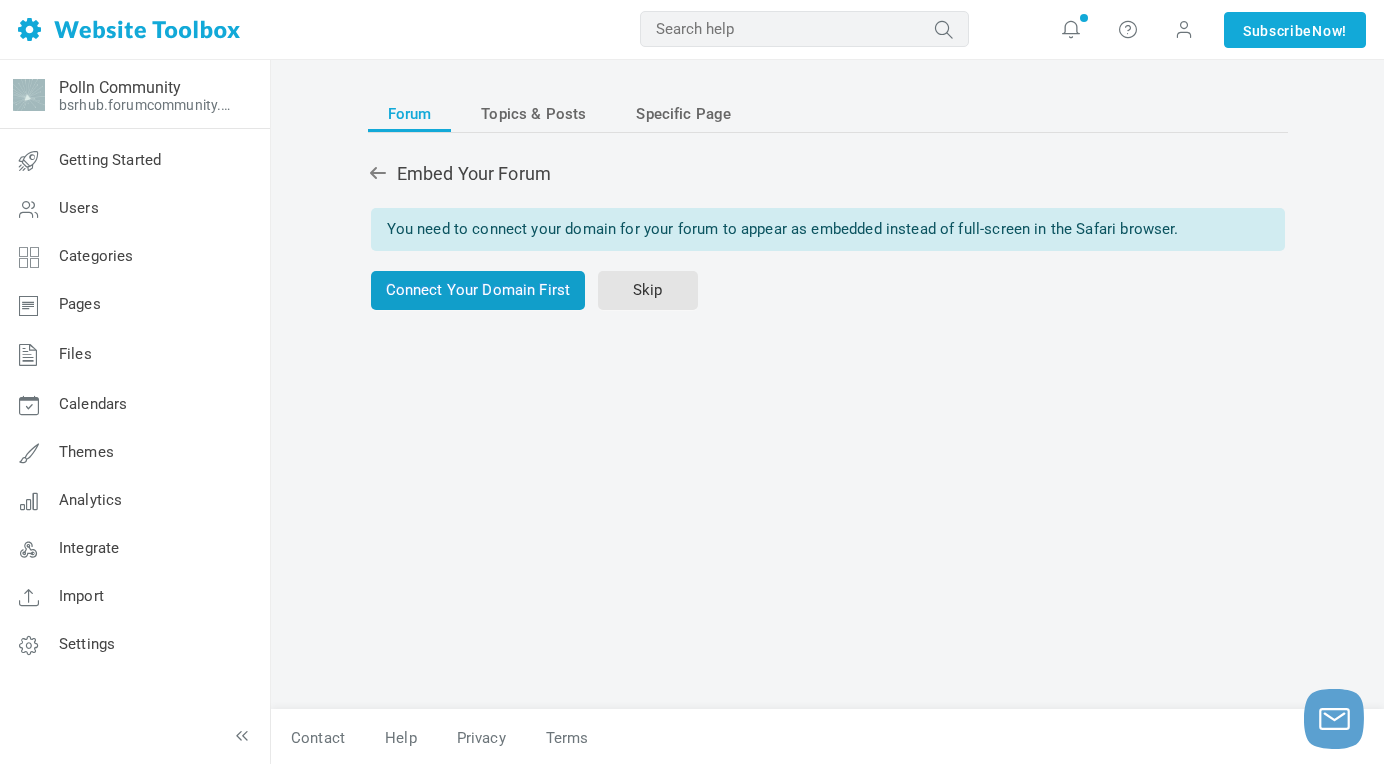 click on "Connect Your Domain First" at bounding box center (478, 290) 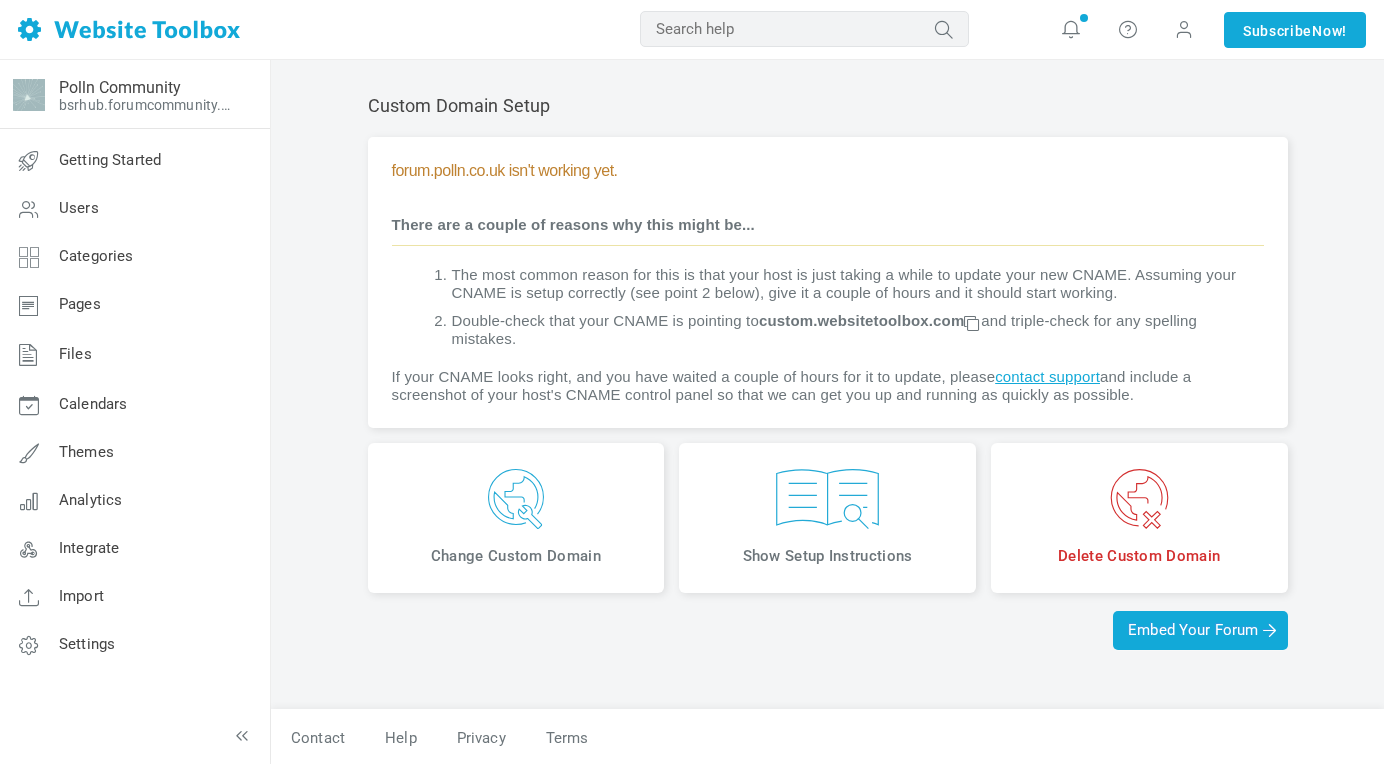 scroll, scrollTop: 0, scrollLeft: 0, axis: both 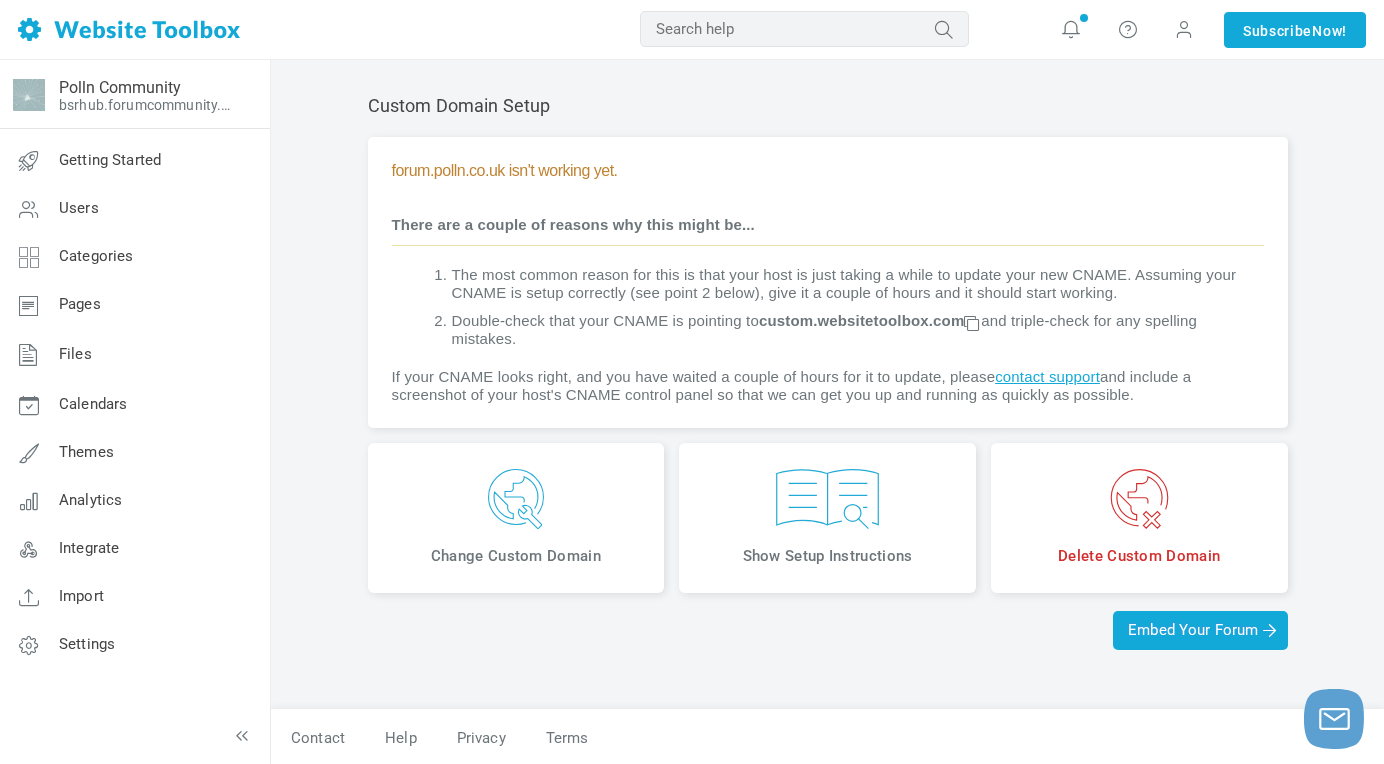 click on "Change Custom Domain" at bounding box center [516, 518] 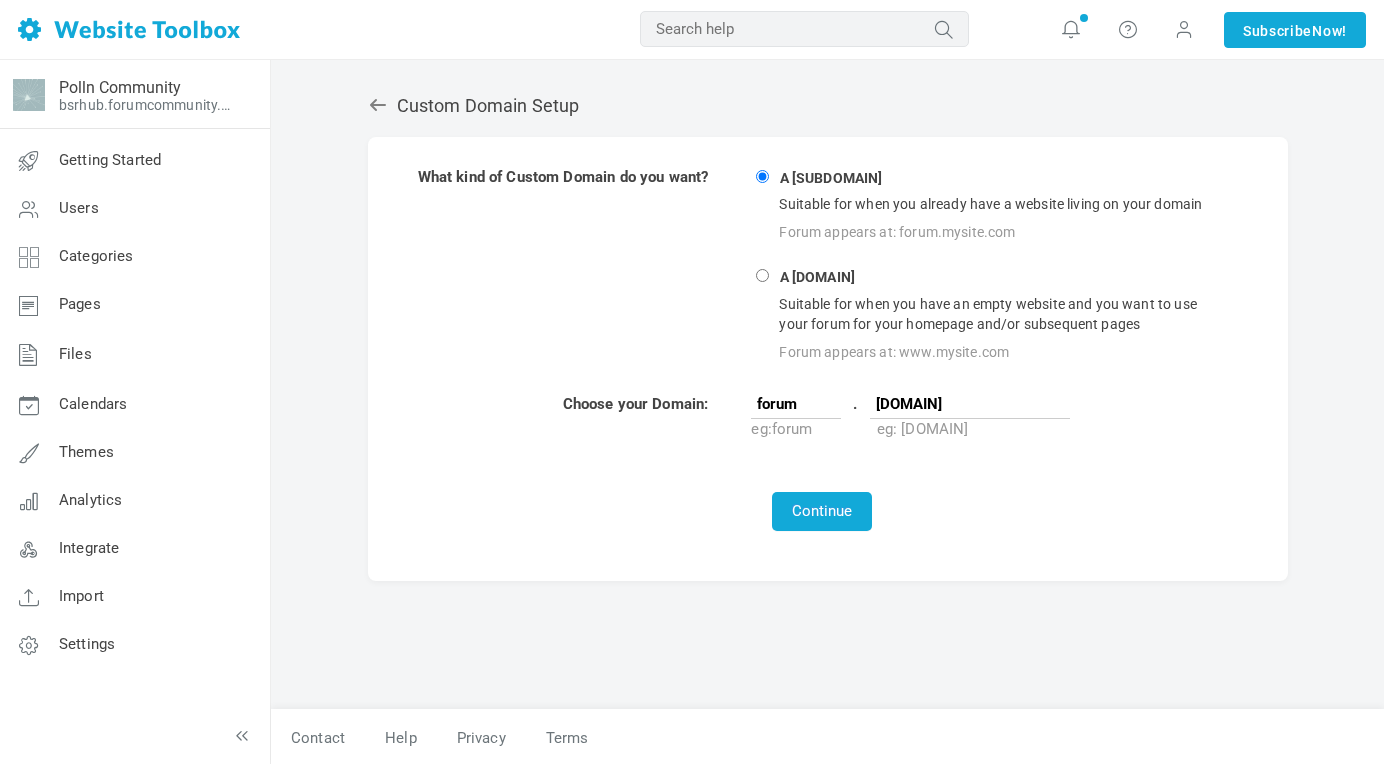 scroll, scrollTop: 0, scrollLeft: 0, axis: both 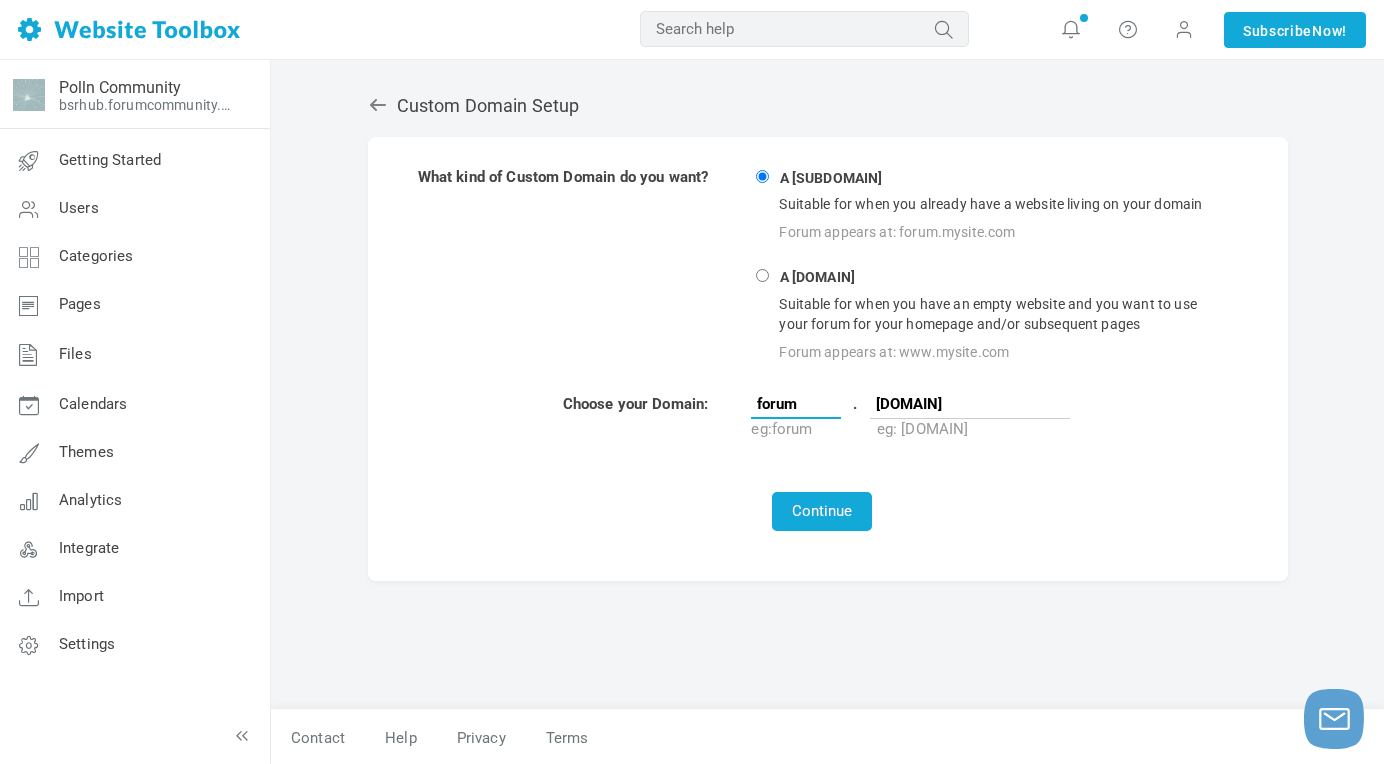 click on "forum" at bounding box center (796, 404) 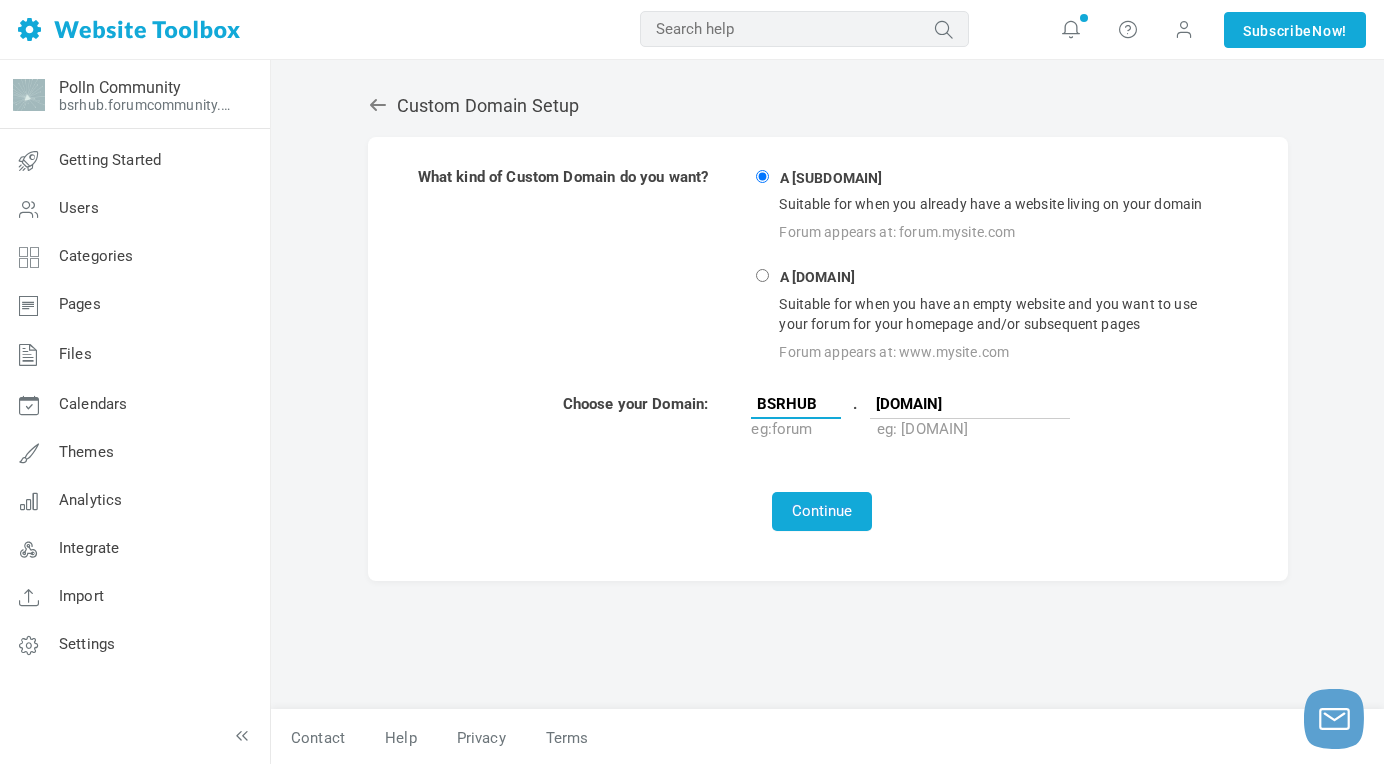 click on "BSRHUB" at bounding box center [796, 404] 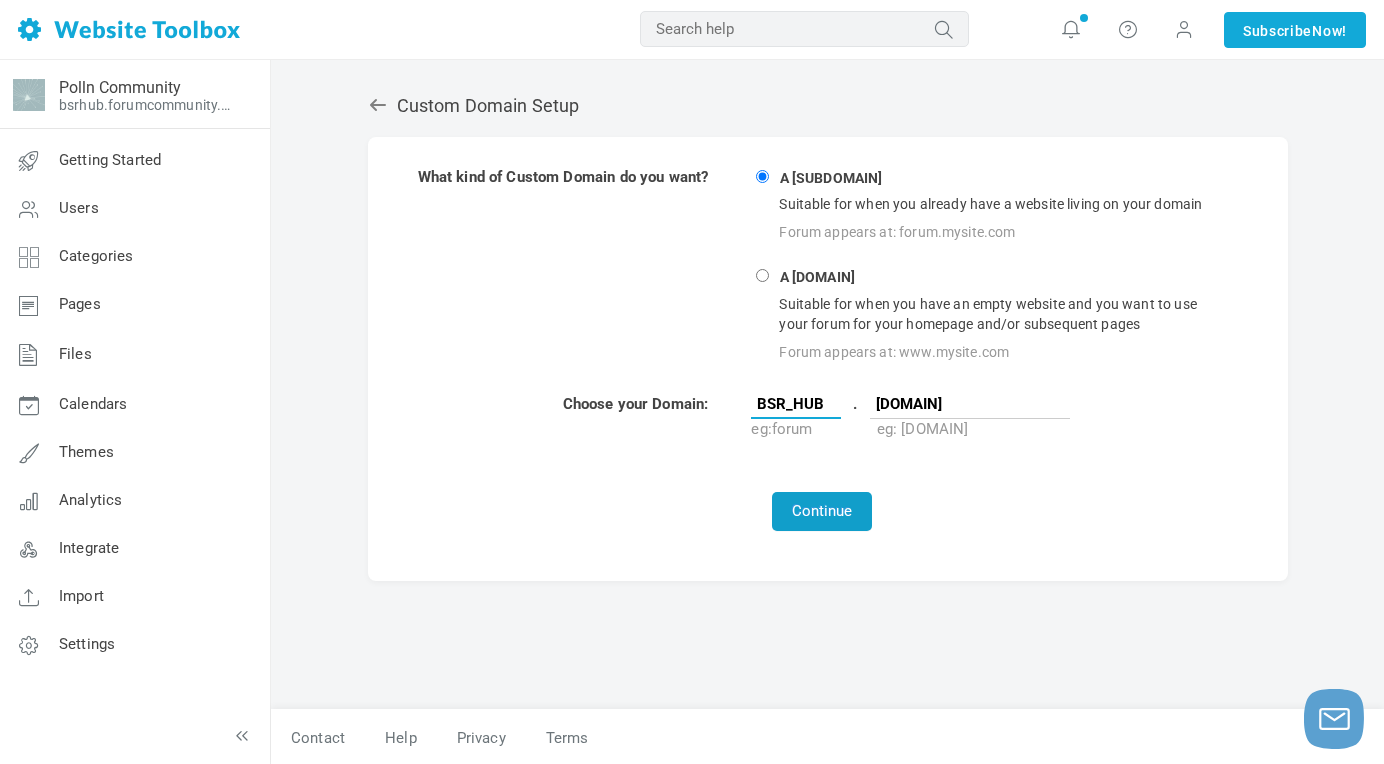 type on "BSR_HUB" 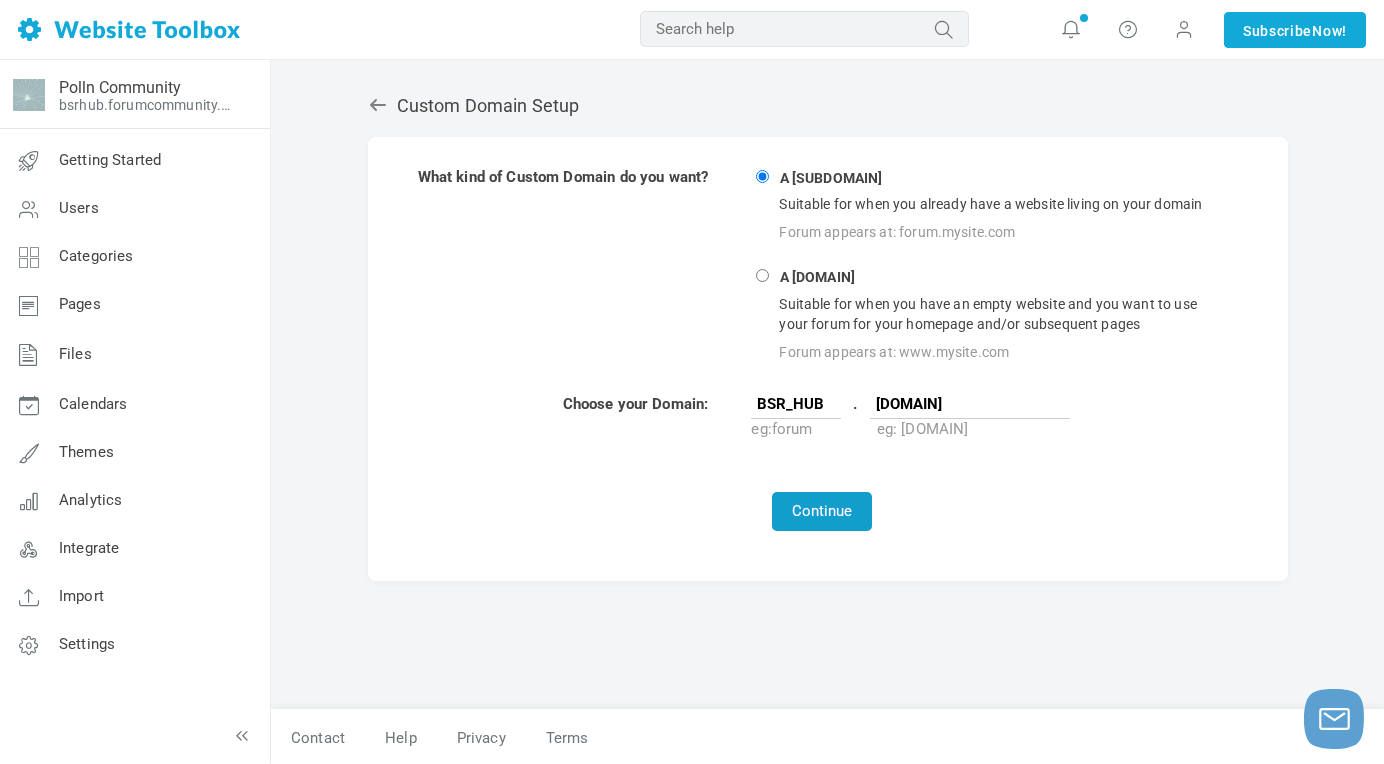 click on "Continue" at bounding box center (822, 511) 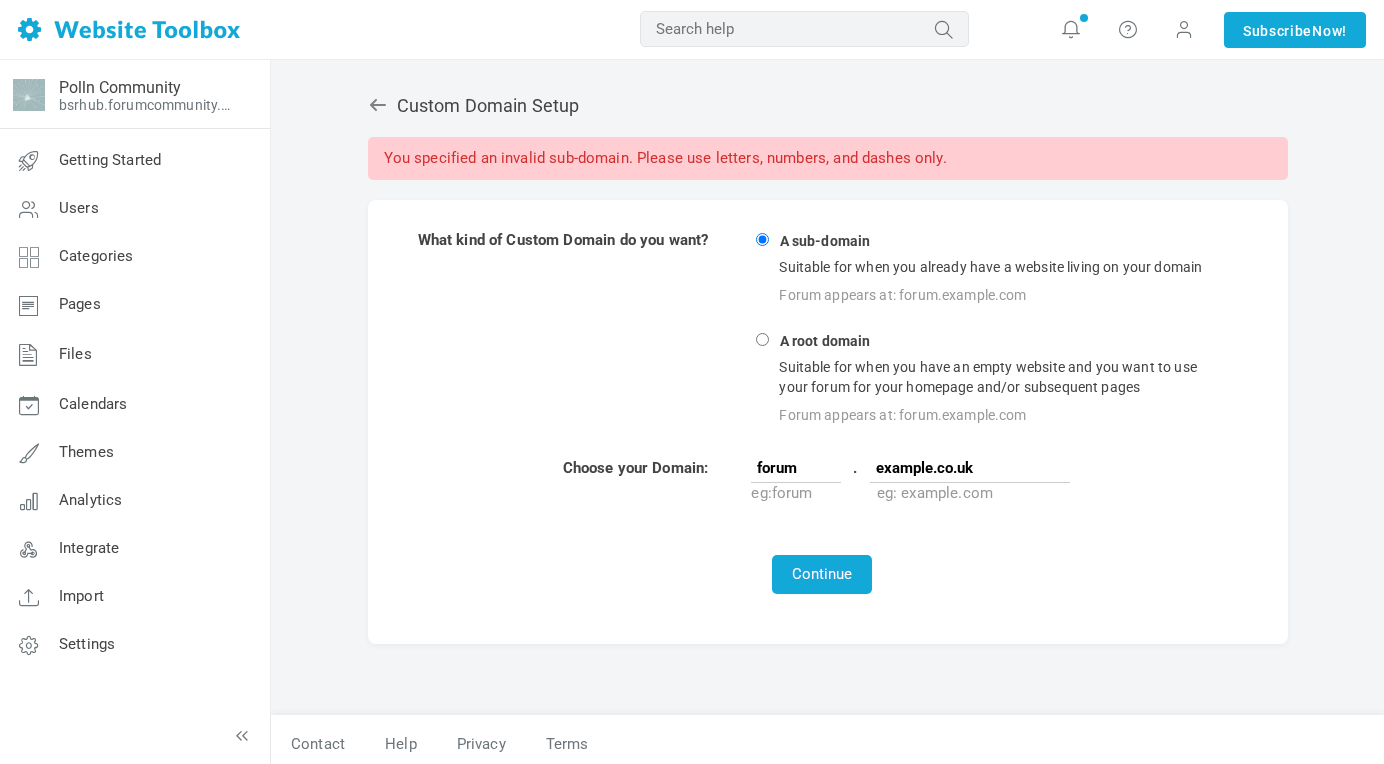 scroll, scrollTop: 0, scrollLeft: 0, axis: both 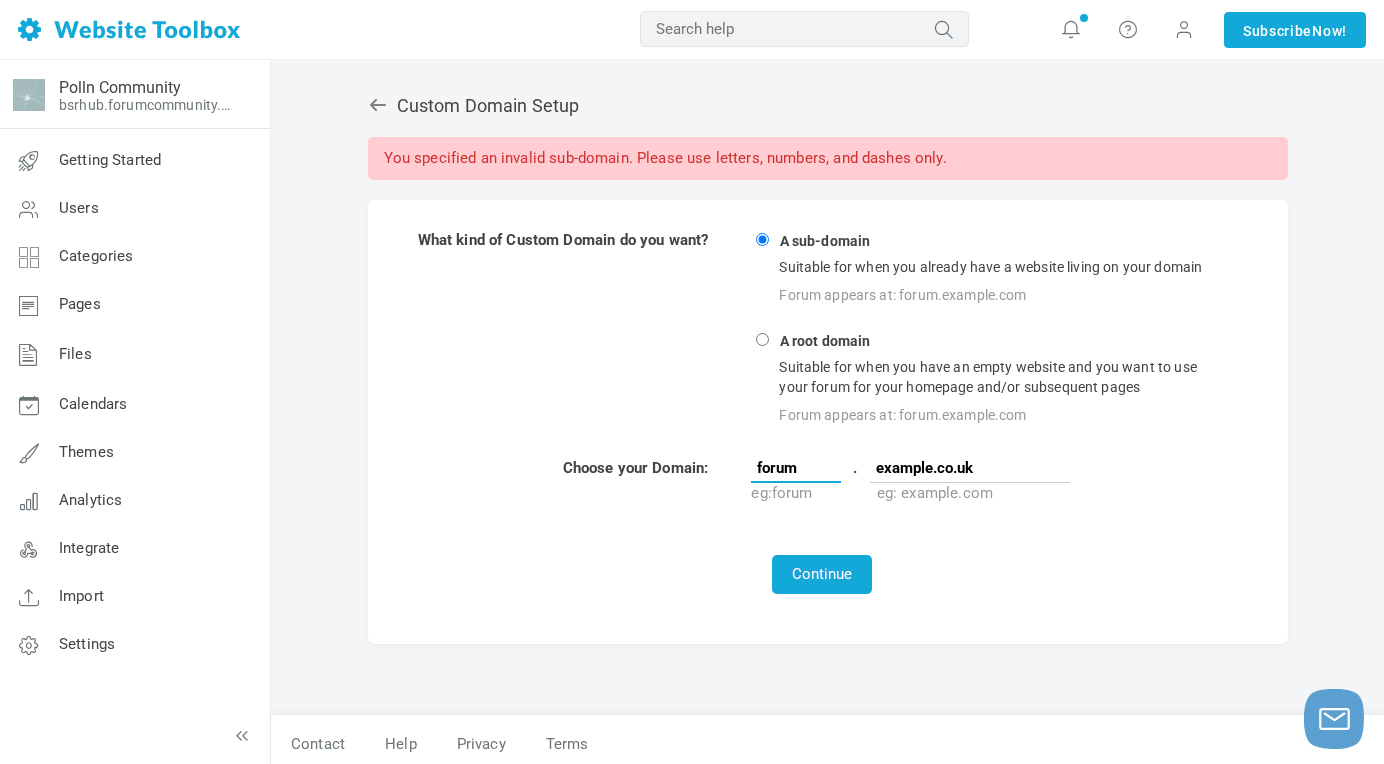 click on "forum" at bounding box center [796, 468] 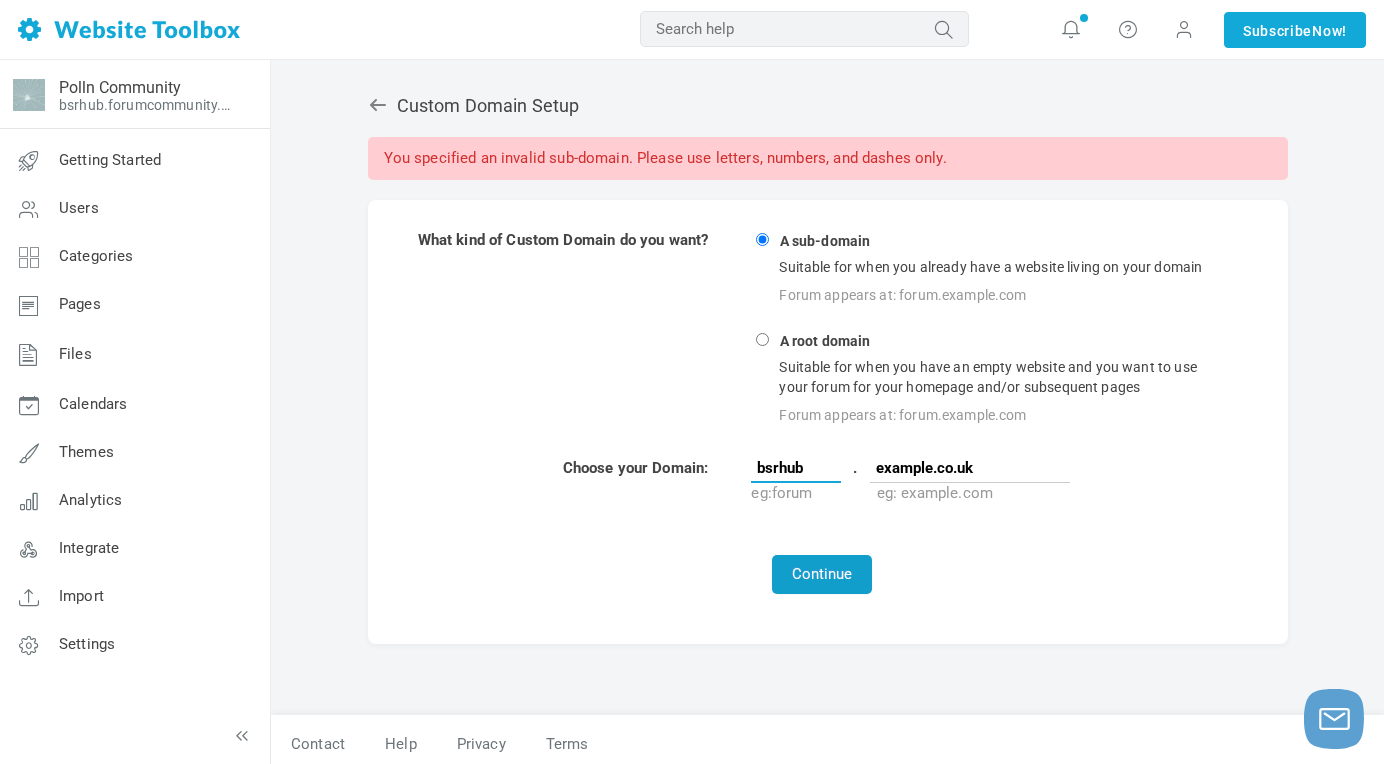 type on "bsrhub" 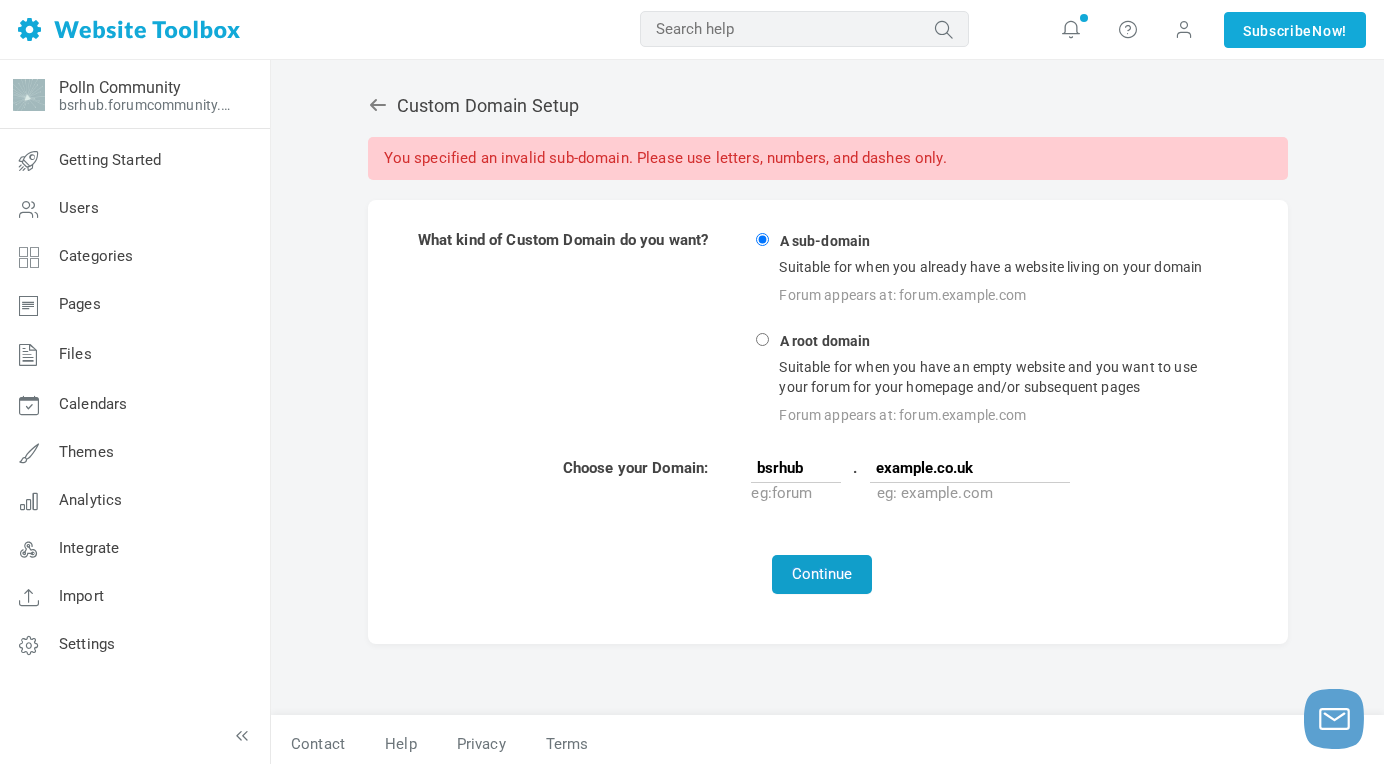 click on "Continue" at bounding box center (822, 574) 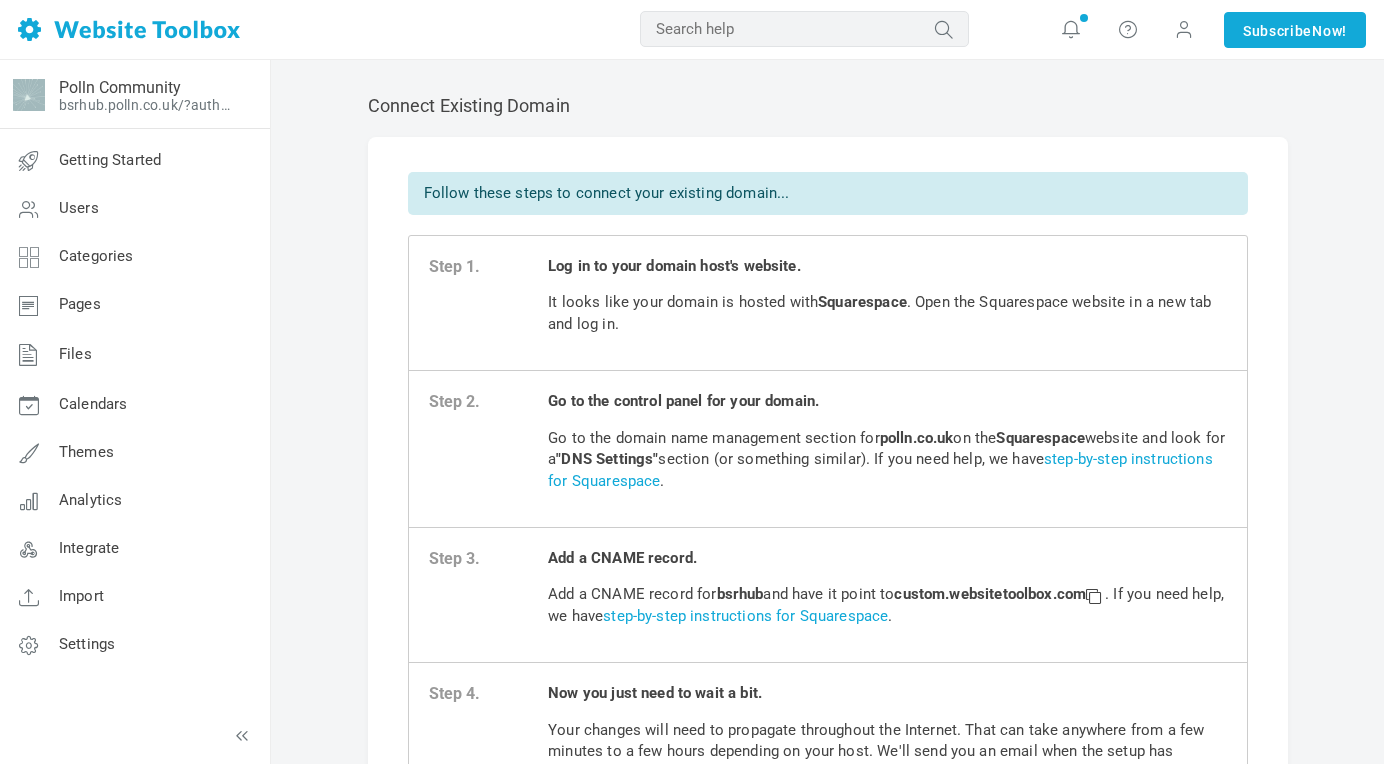 scroll, scrollTop: 0, scrollLeft: 0, axis: both 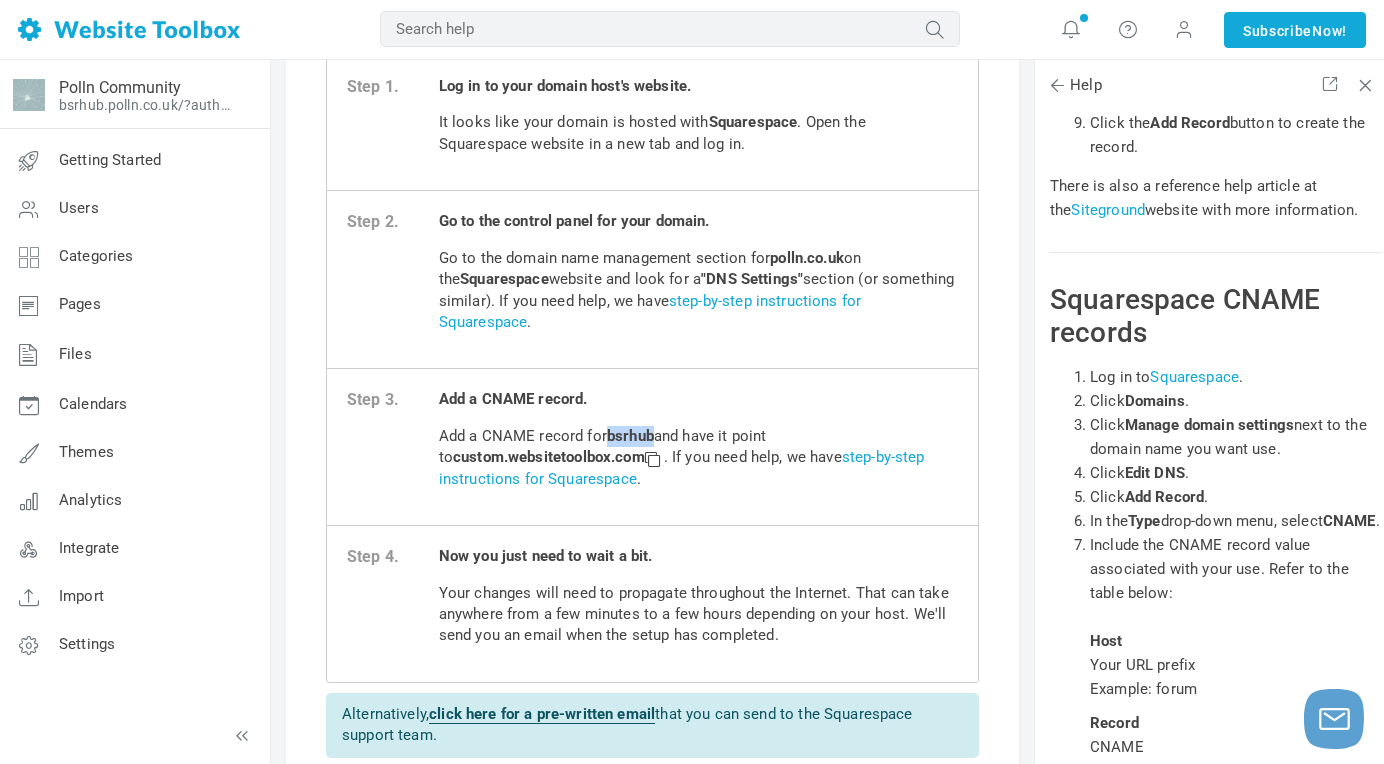 drag, startPoint x: 609, startPoint y: 438, endPoint x: 656, endPoint y: 438, distance: 47 